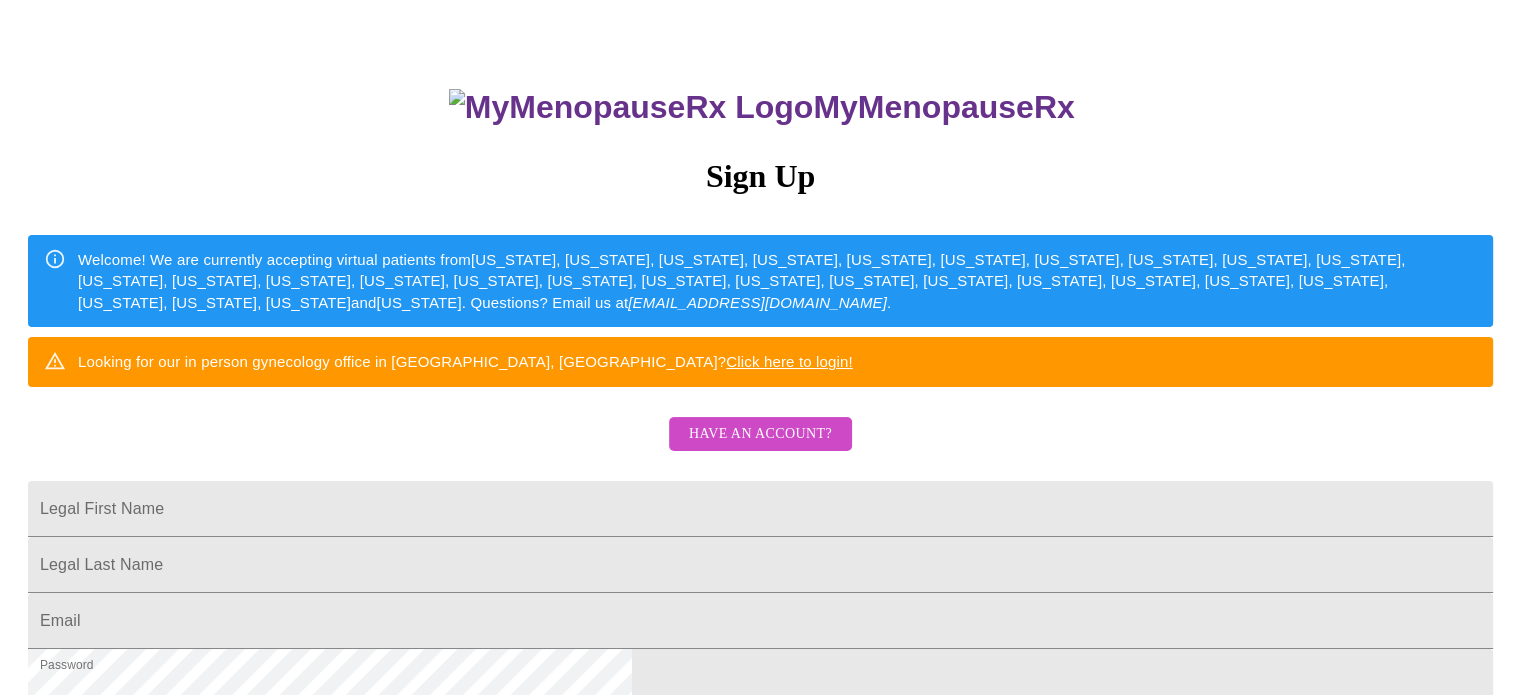 scroll, scrollTop: 93, scrollLeft: 0, axis: vertical 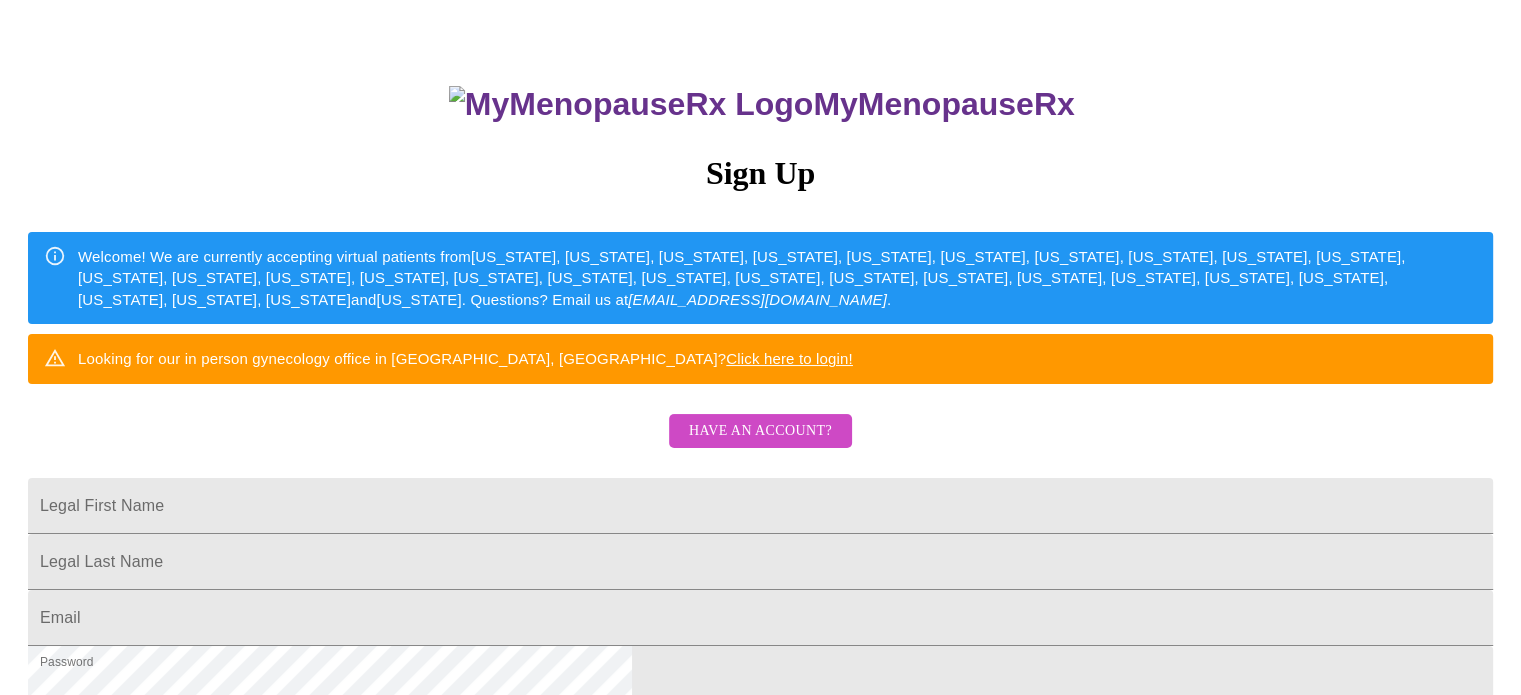 click on "Have an account?" at bounding box center [760, 431] 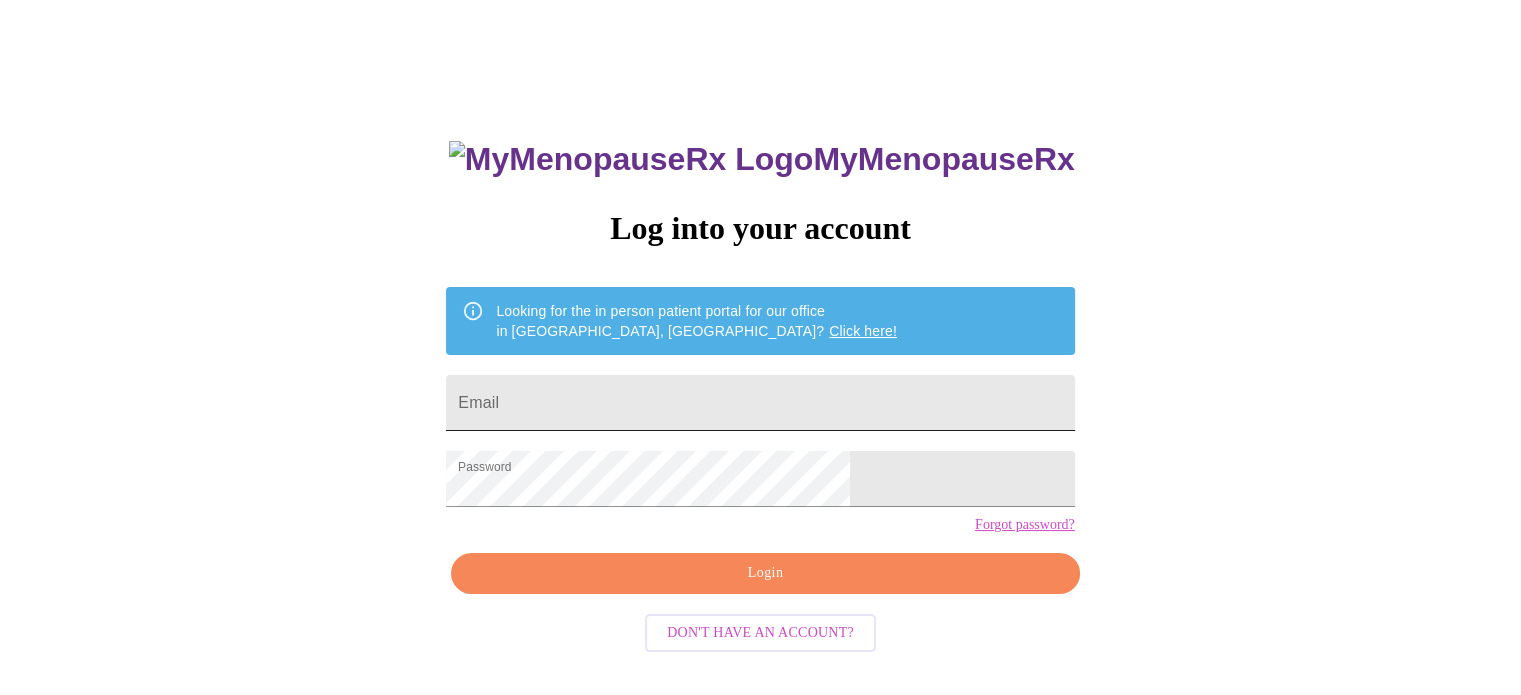 click on "Email" at bounding box center (760, 403) 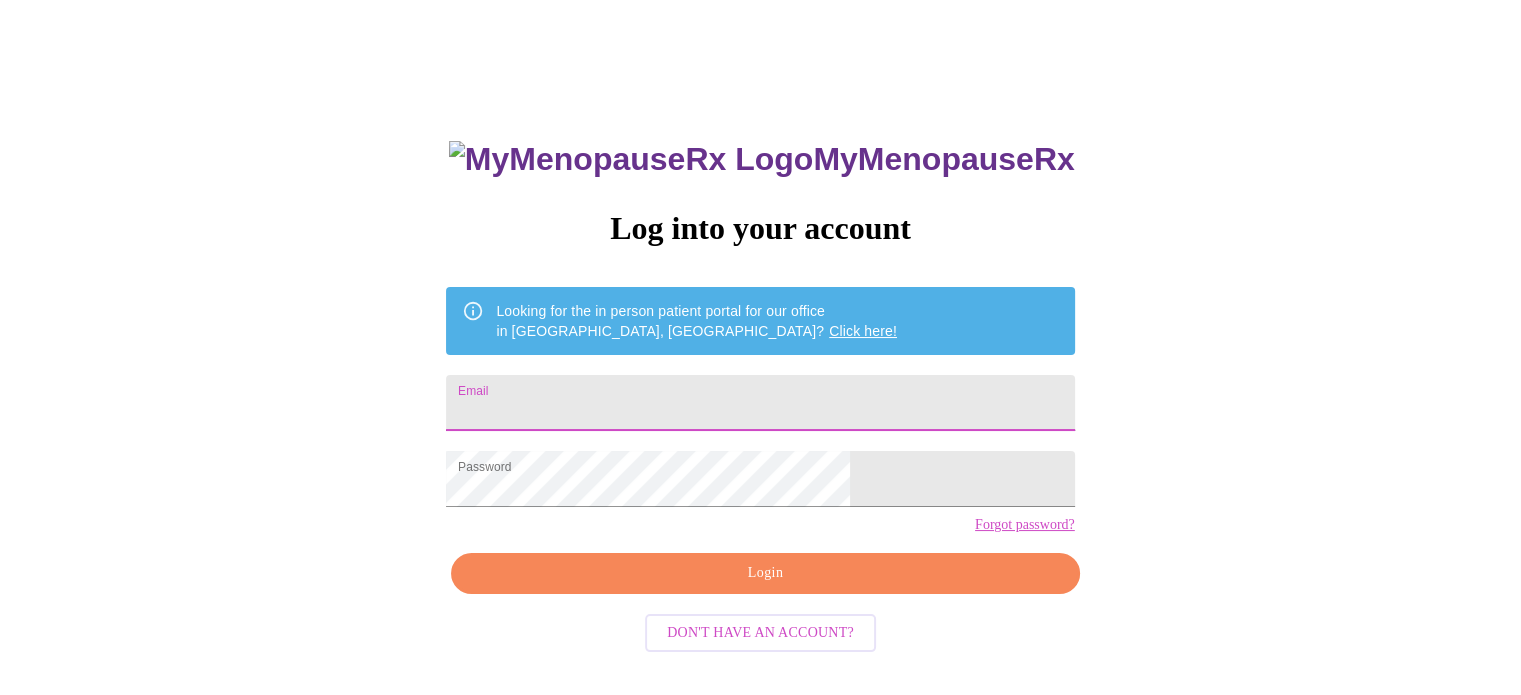 type on "[EMAIL_ADDRESS][DOMAIN_NAME]" 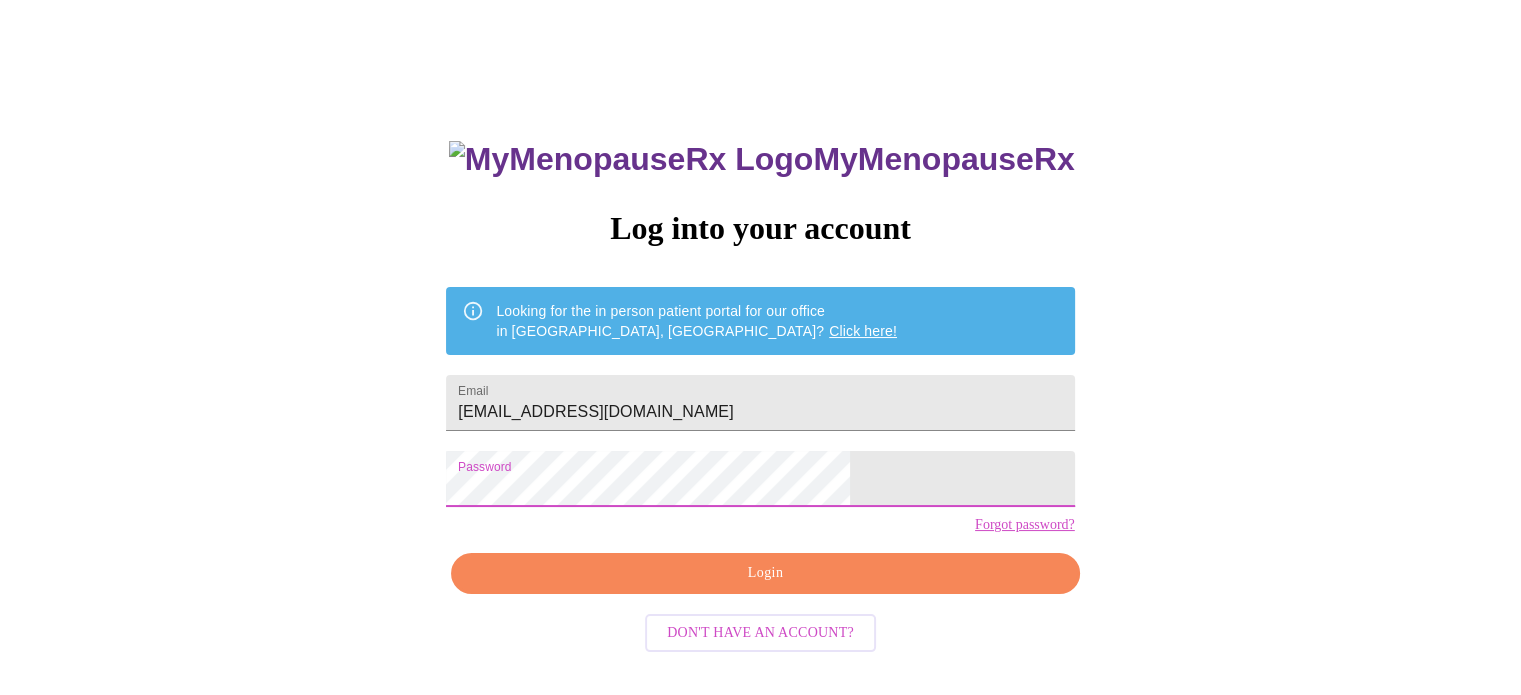 click on "MyMenopauseRx Log into your account Looking for the in person patient portal for our office   in [GEOGRAPHIC_DATA], [GEOGRAPHIC_DATA]? Click here! Email [EMAIL_ADDRESS][DOMAIN_NAME] Password Forgot password? Login Don't have an account?" at bounding box center (760, 456) 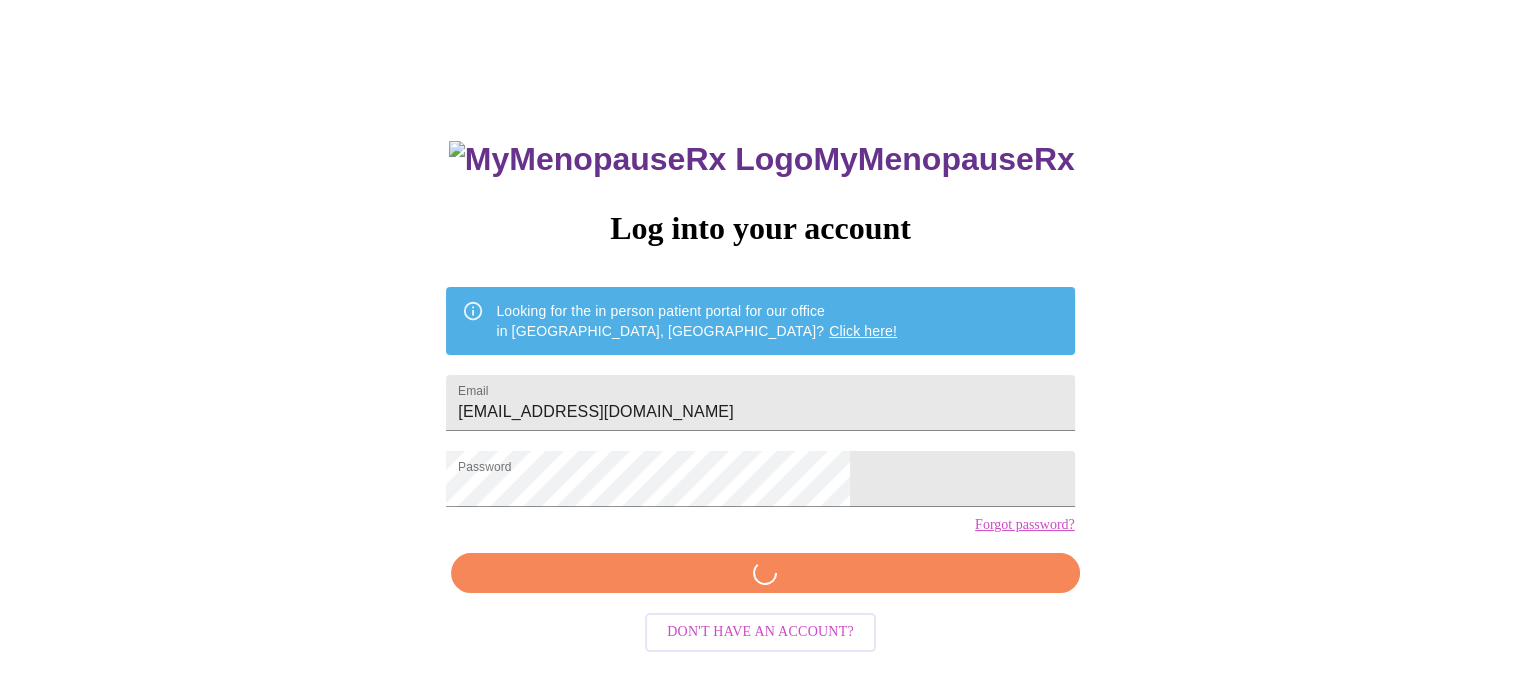 scroll, scrollTop: 37, scrollLeft: 0, axis: vertical 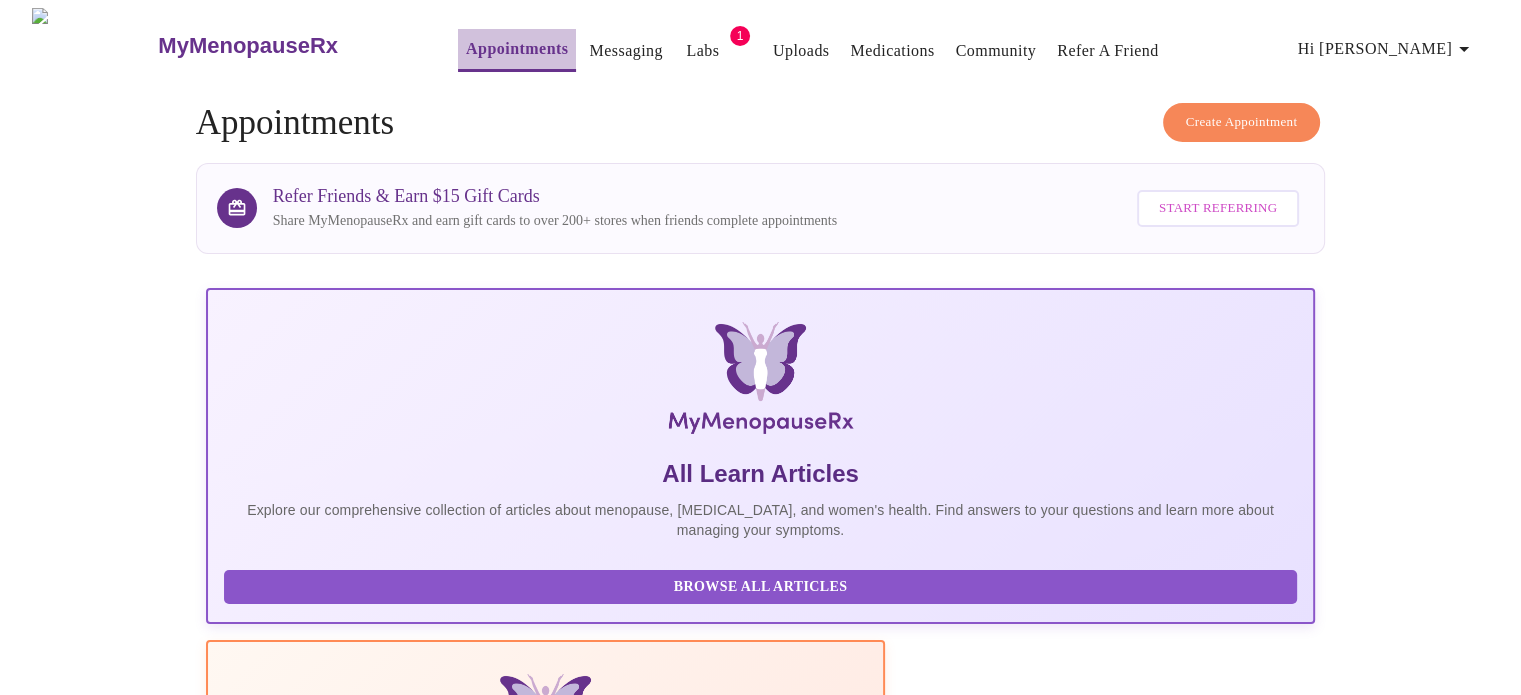click on "Appointments" at bounding box center (517, 49) 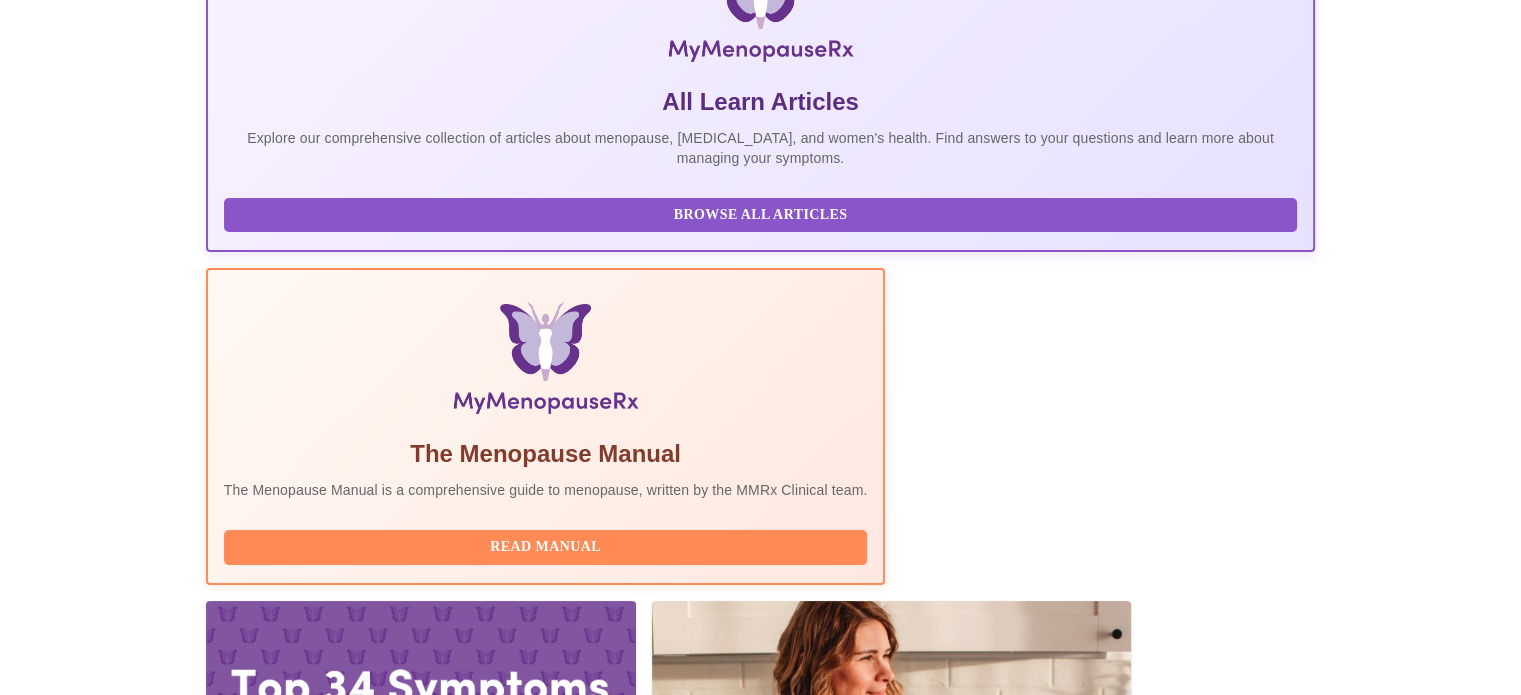 scroll, scrollTop: 396, scrollLeft: 0, axis: vertical 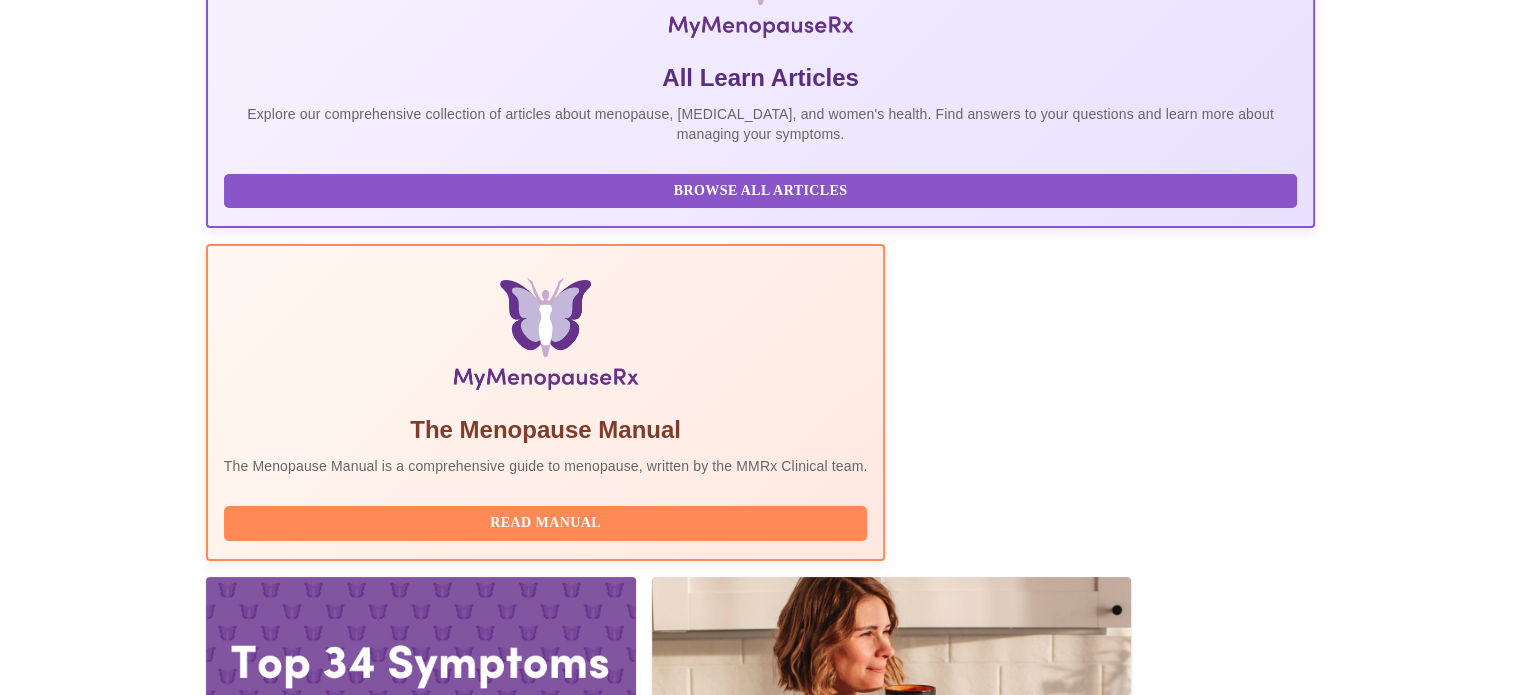 click on "Join Waiting Room" at bounding box center (1209, 2156) 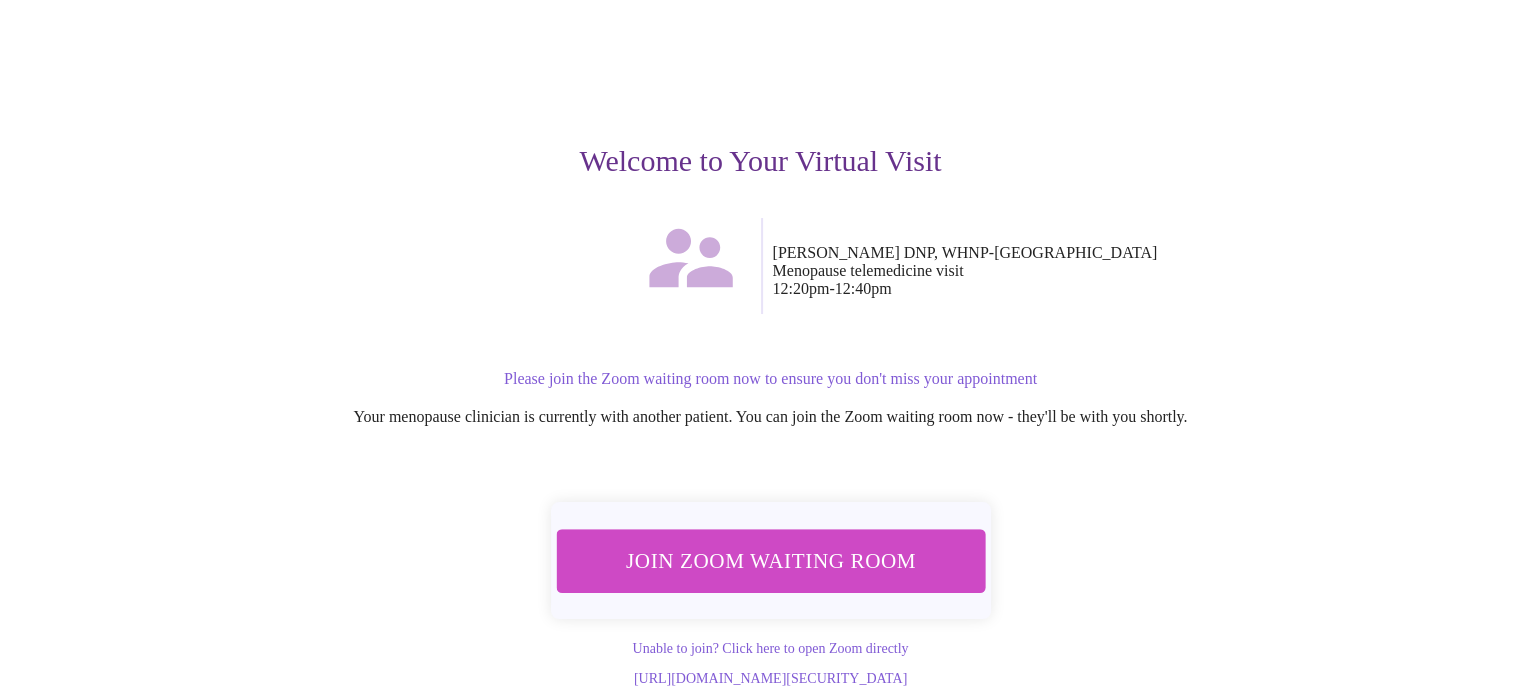 scroll, scrollTop: 140, scrollLeft: 0, axis: vertical 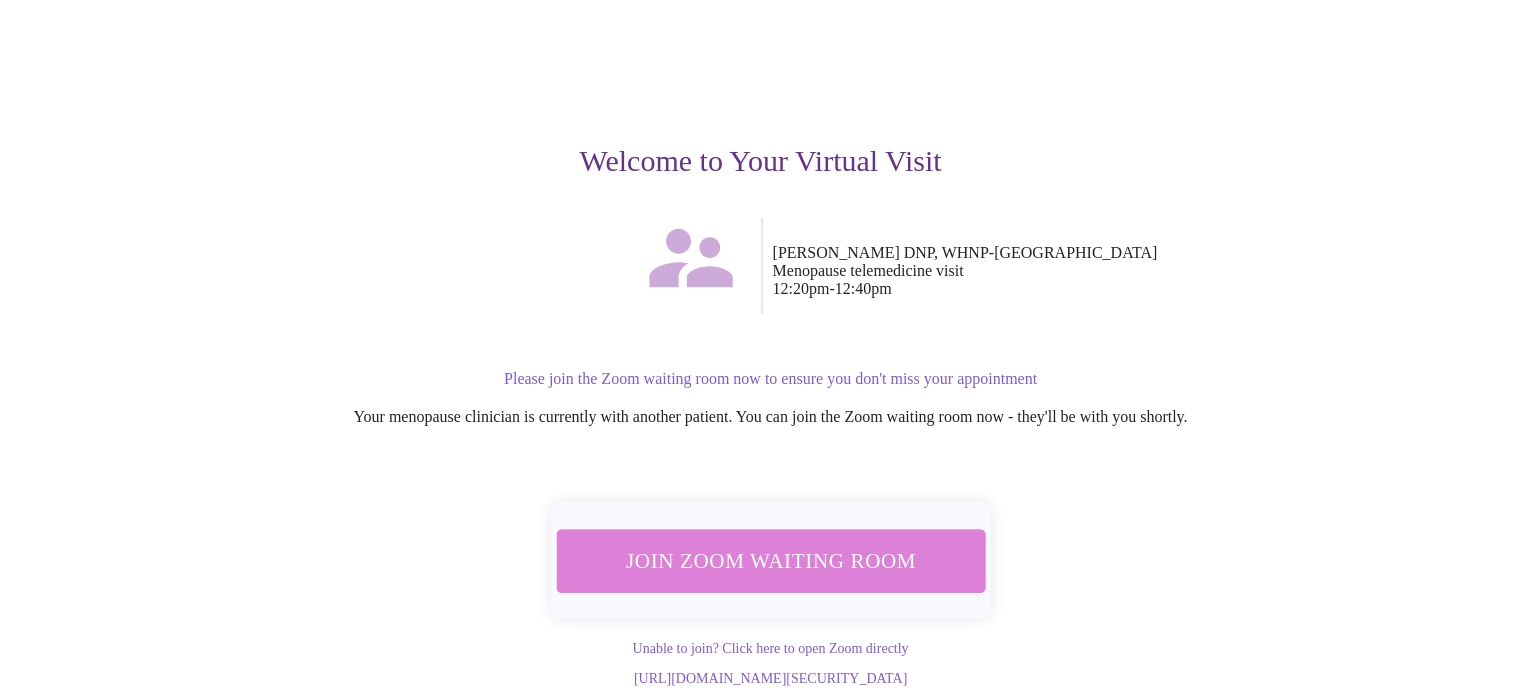 click on "Join Zoom Waiting Room" at bounding box center [770, 560] 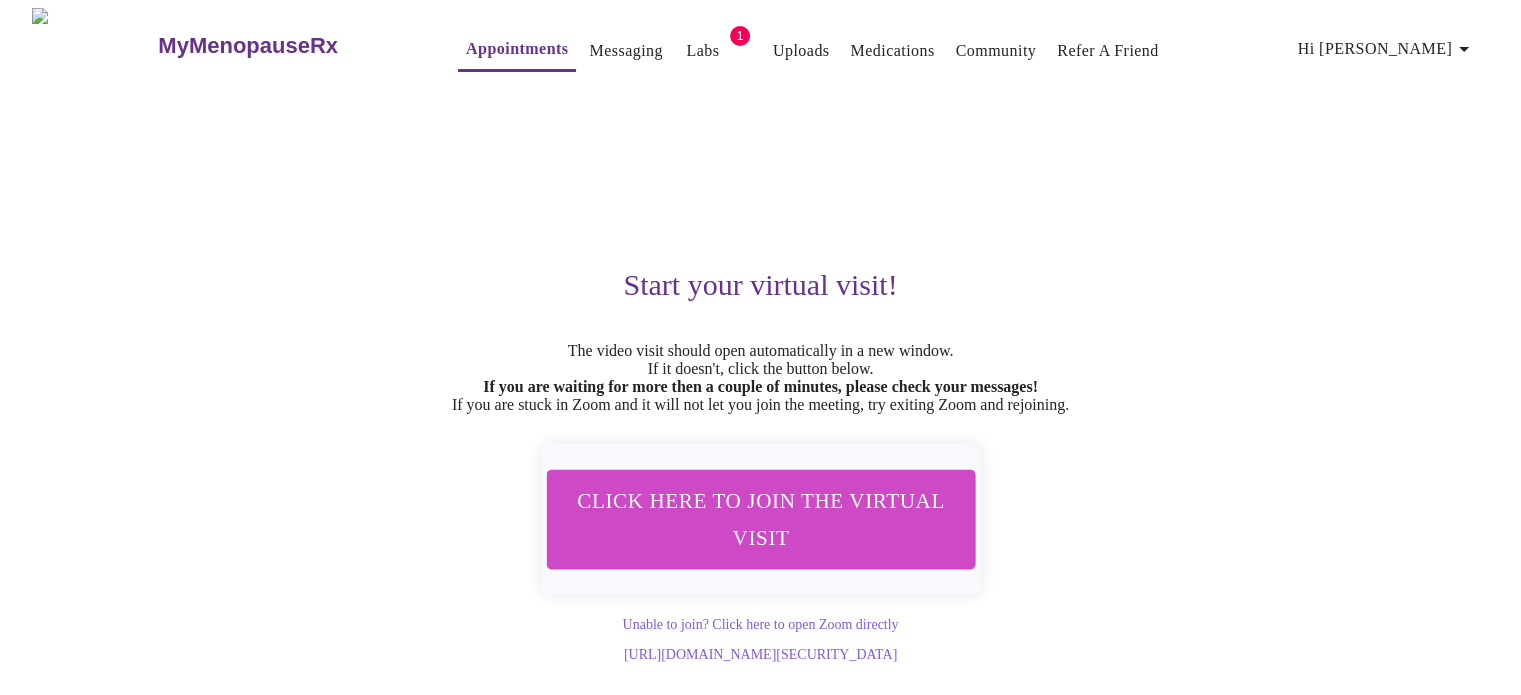 scroll, scrollTop: 0, scrollLeft: 0, axis: both 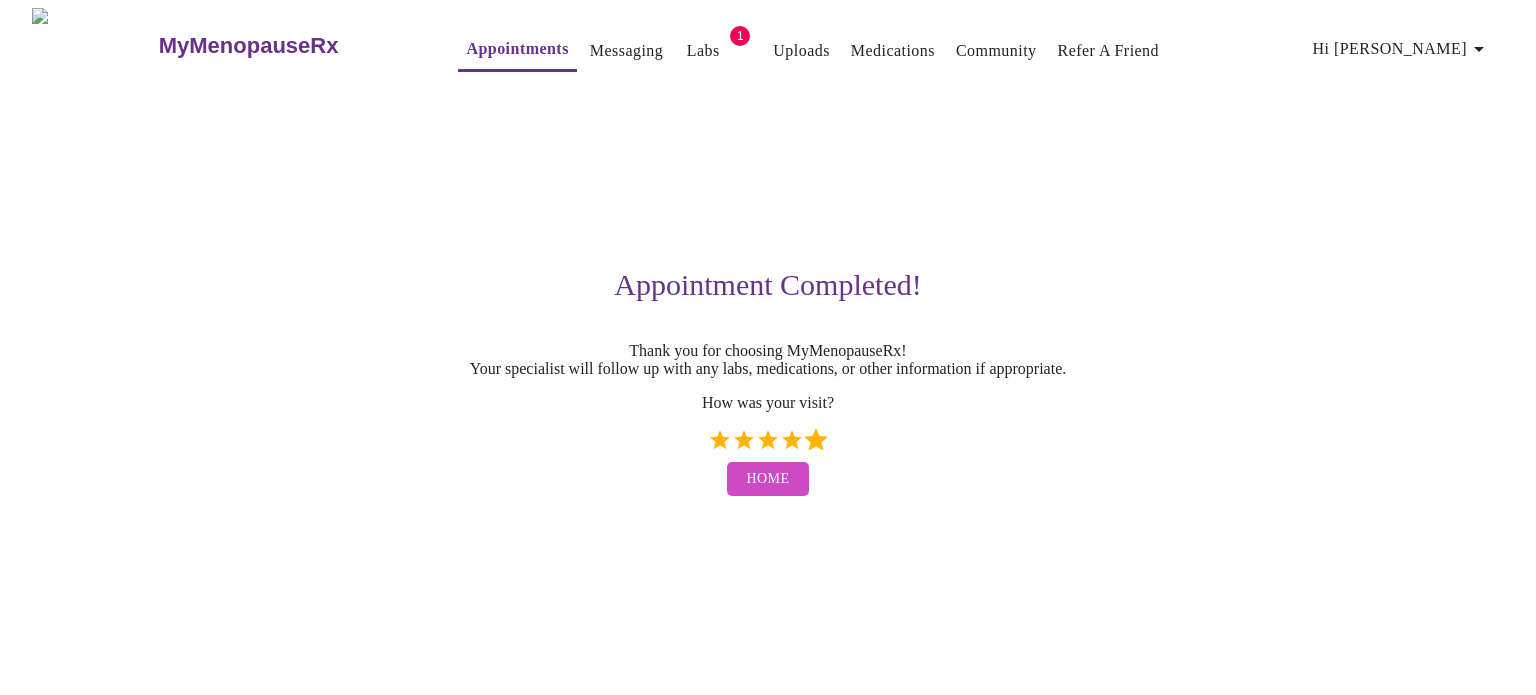 click on "5 Stars" at bounding box center [816, 440] 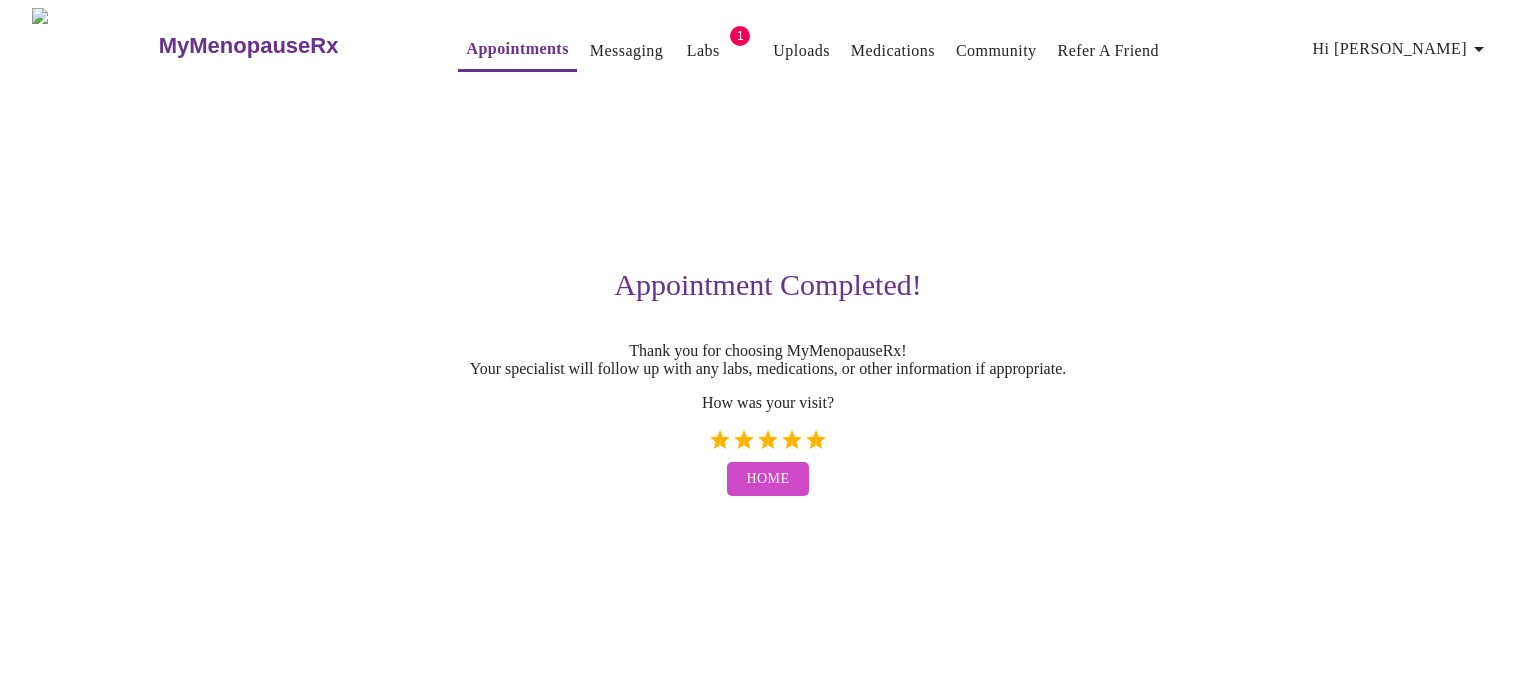 click on "Home" at bounding box center [768, 479] 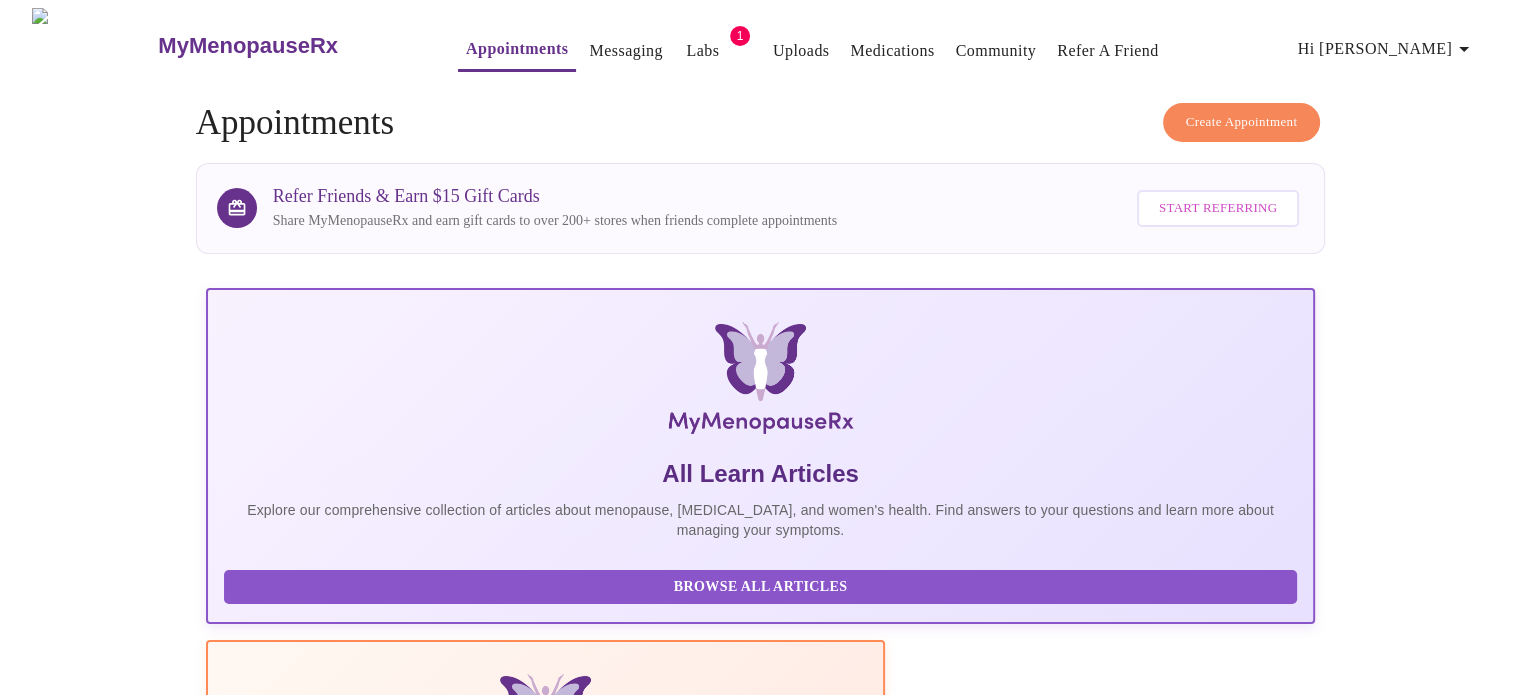 click on "Labs" at bounding box center [702, 51] 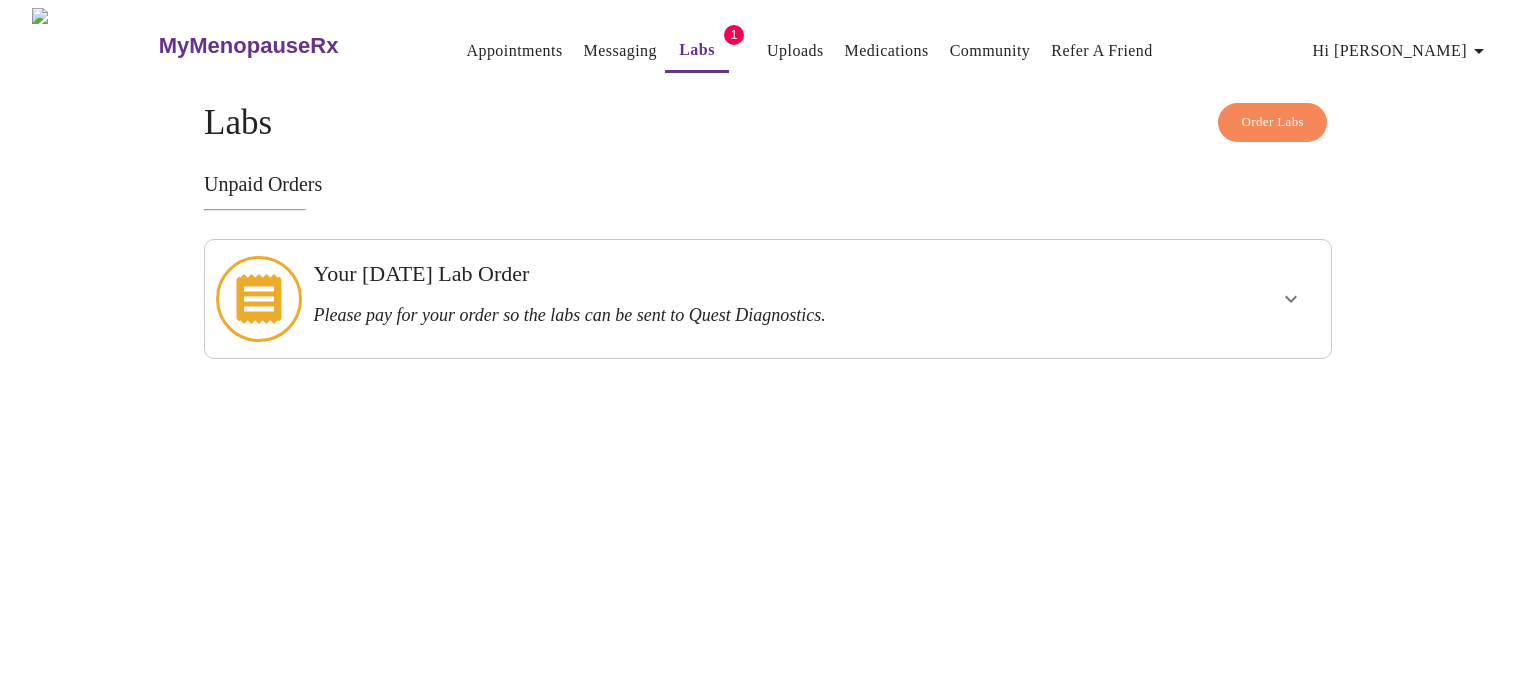 click 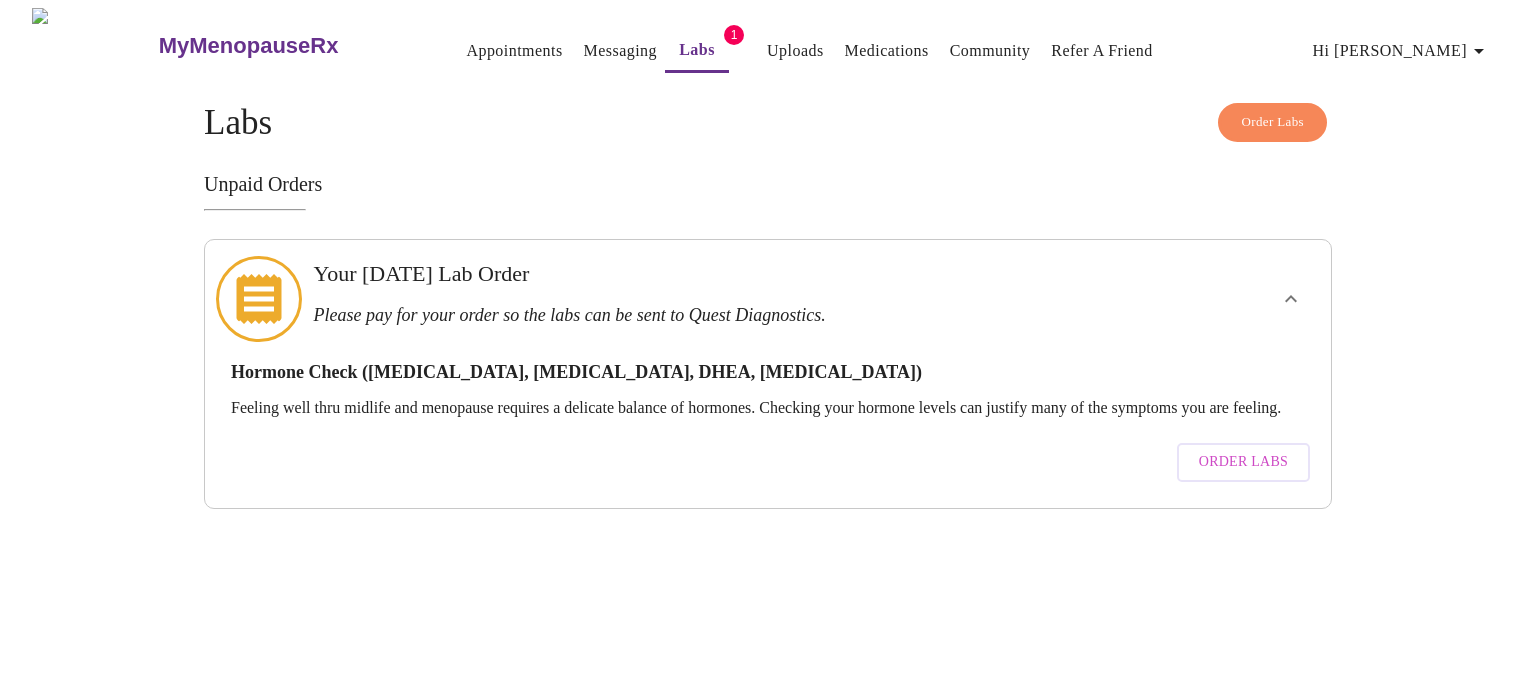 click 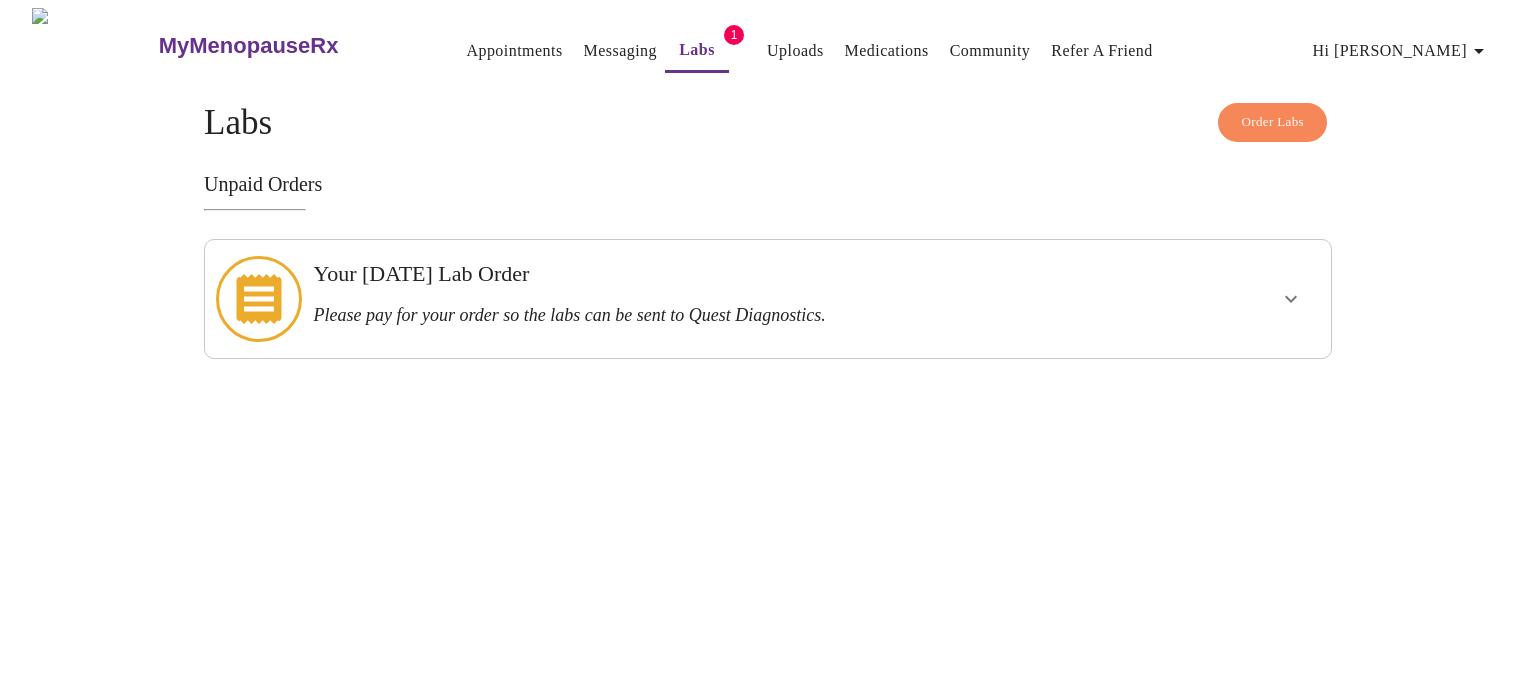 click on "MyMenopauseRx" at bounding box center (249, 46) 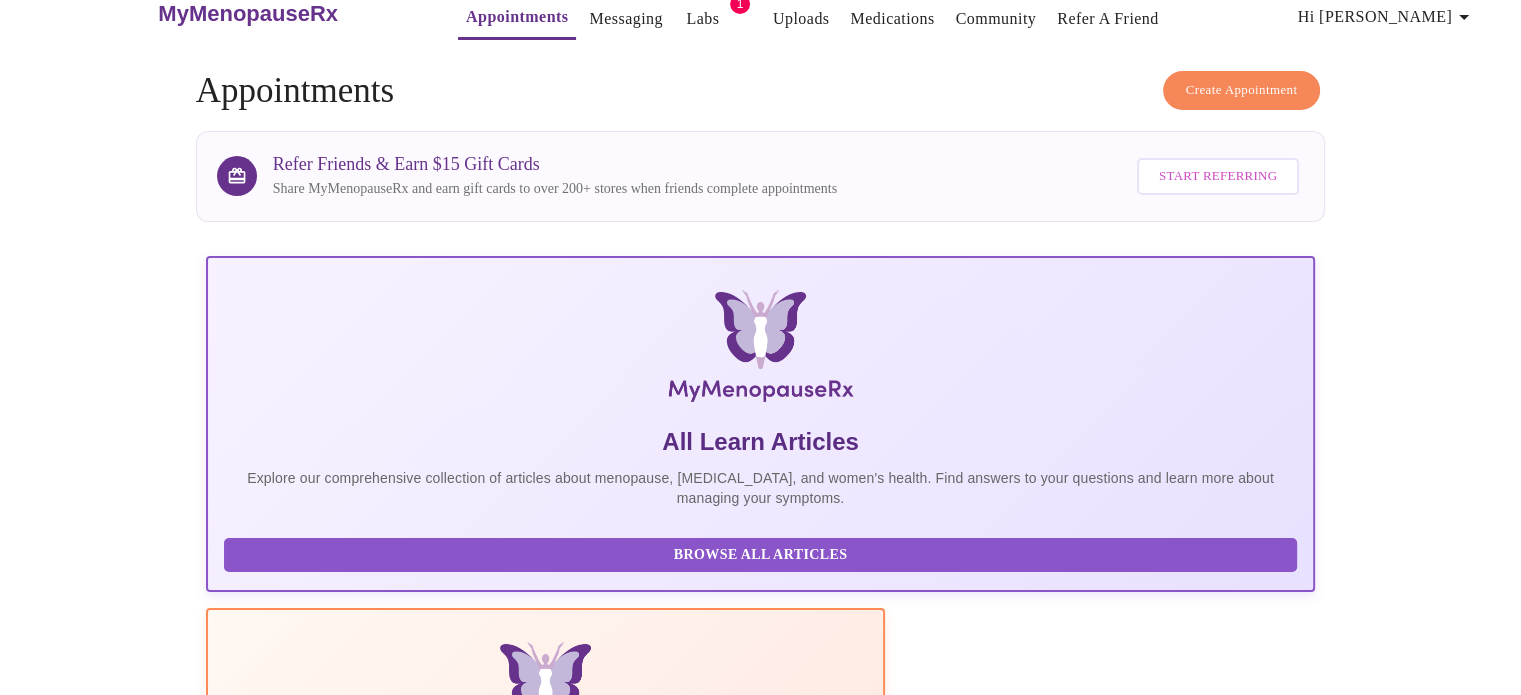 scroll, scrollTop: 40, scrollLeft: 0, axis: vertical 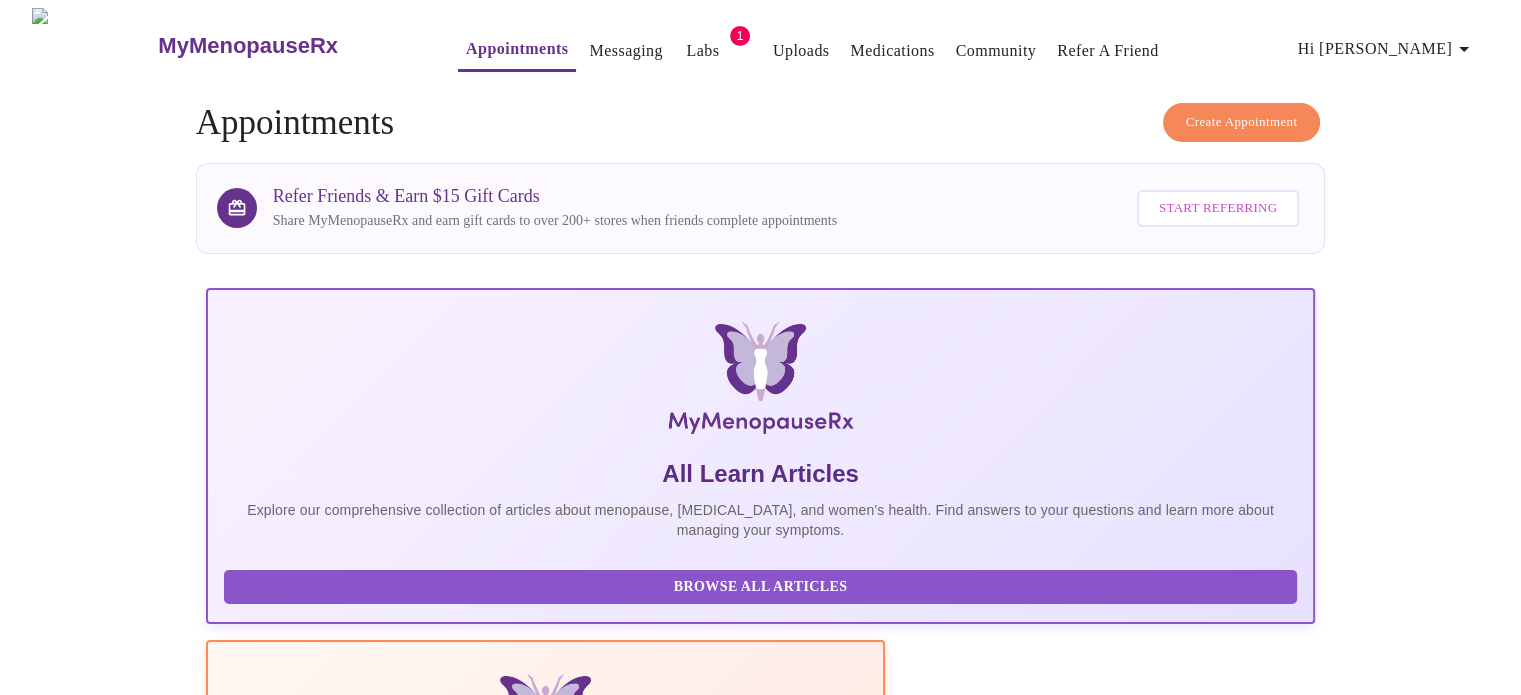 click on "Labs" at bounding box center (702, 51) 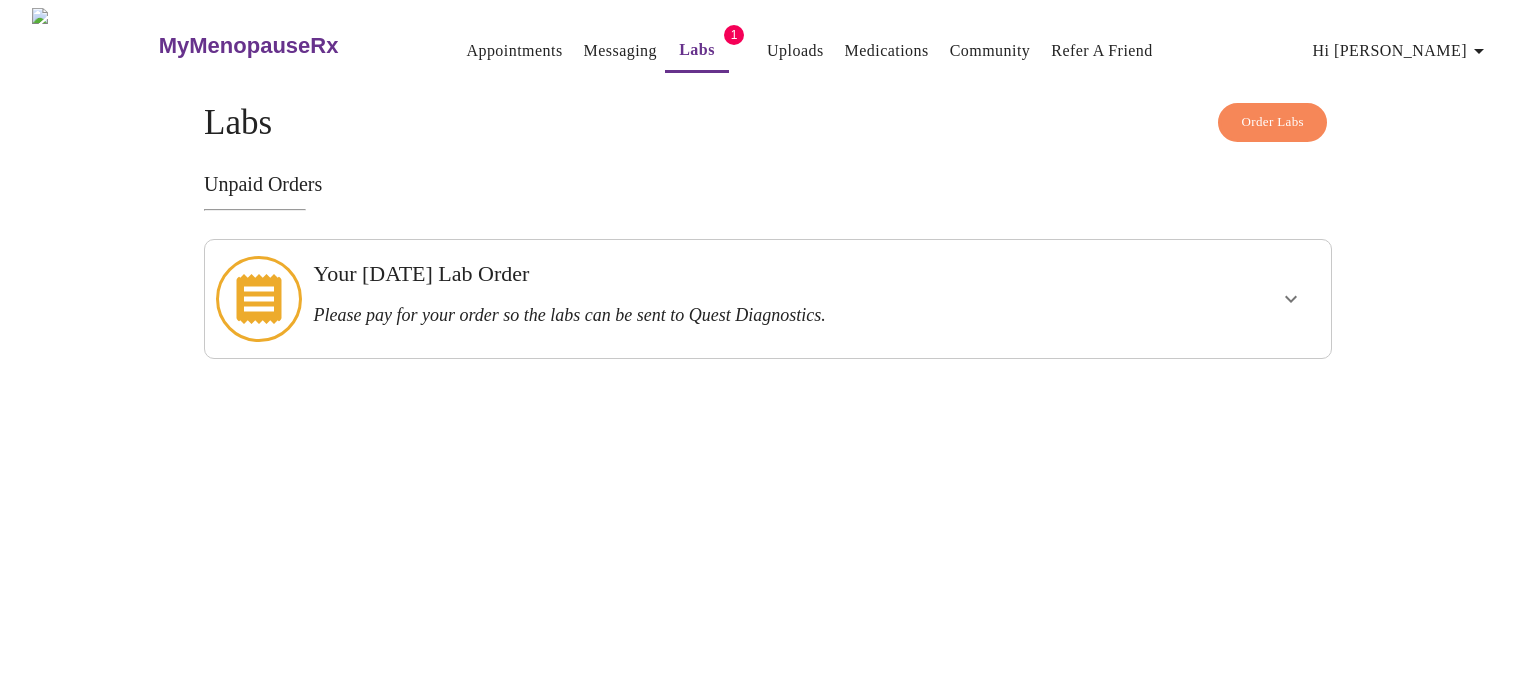 click on "MyMenopauseRx" at bounding box center [249, 46] 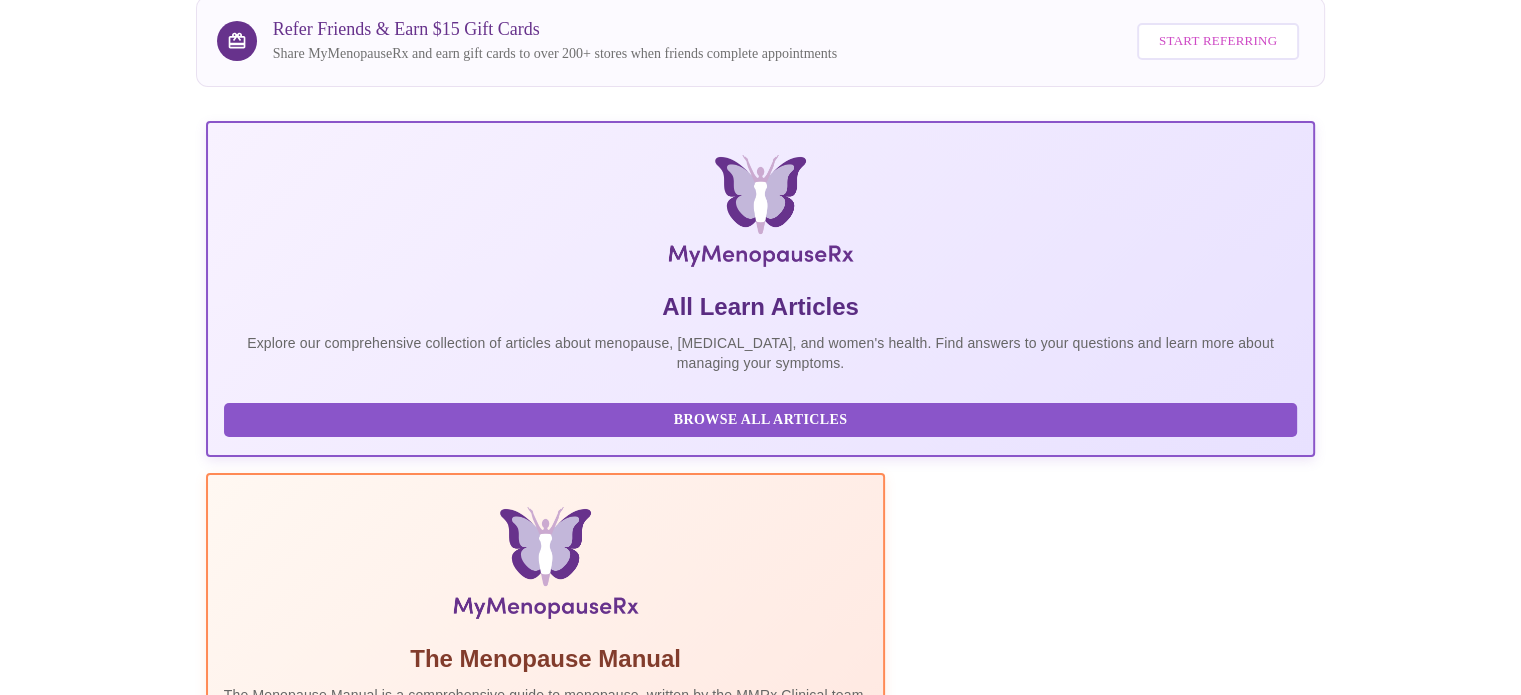 scroll, scrollTop: 175, scrollLeft: 0, axis: vertical 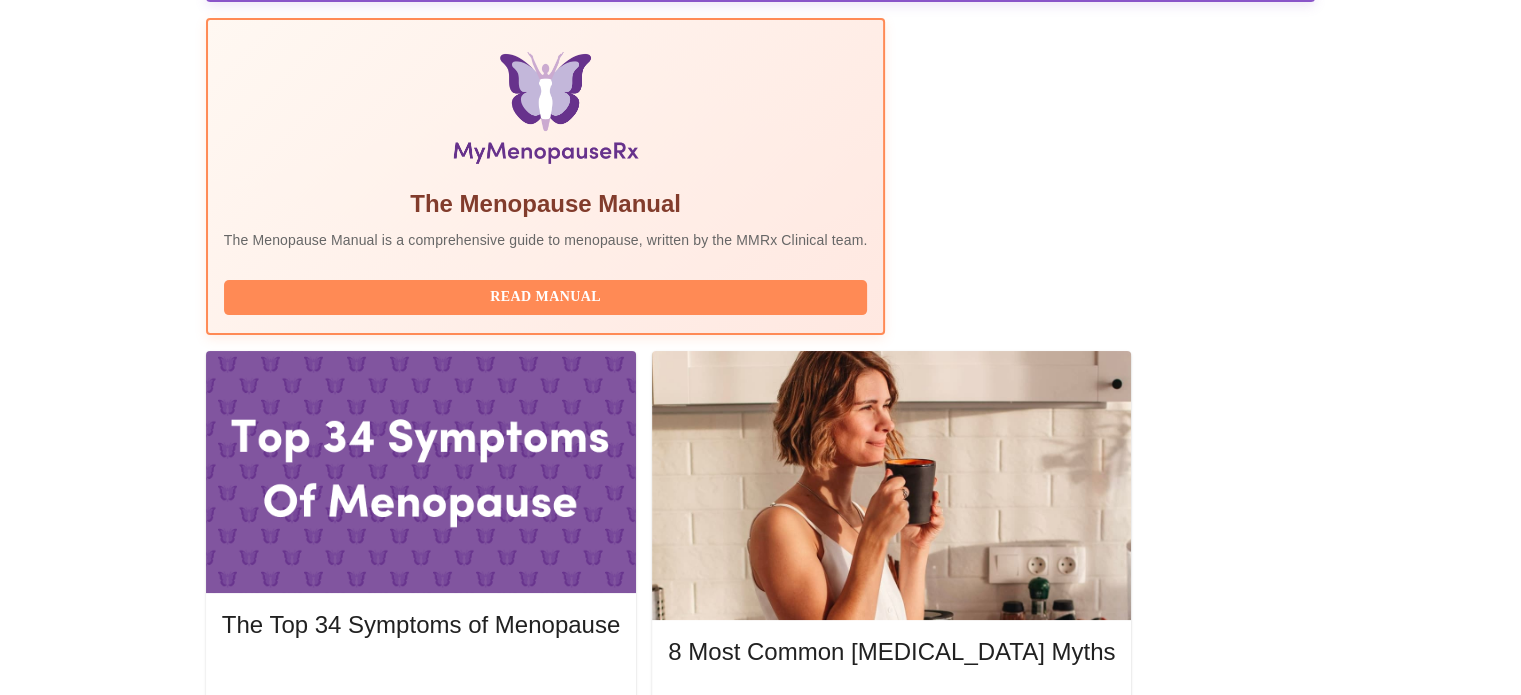 click on "View Receipt" at bounding box center [1036, 1930] 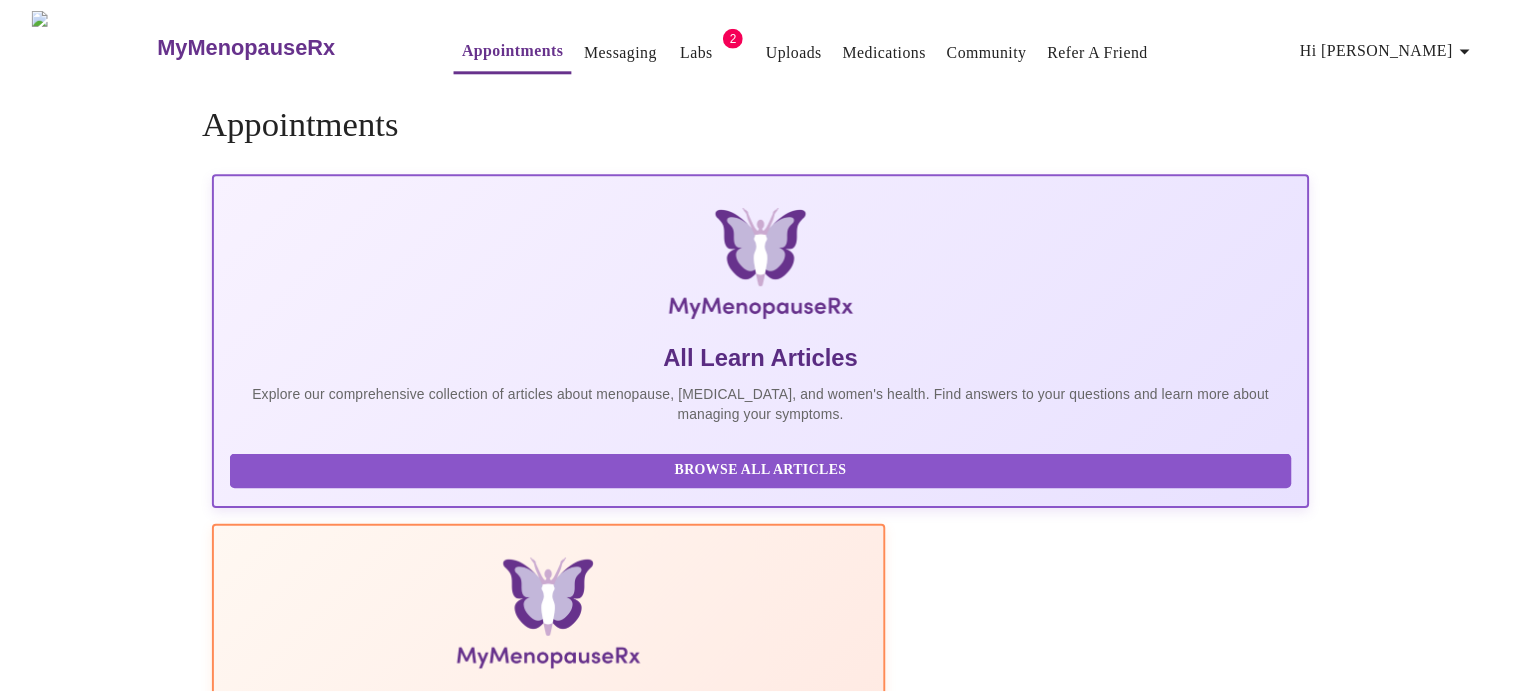 scroll, scrollTop: 0, scrollLeft: 0, axis: both 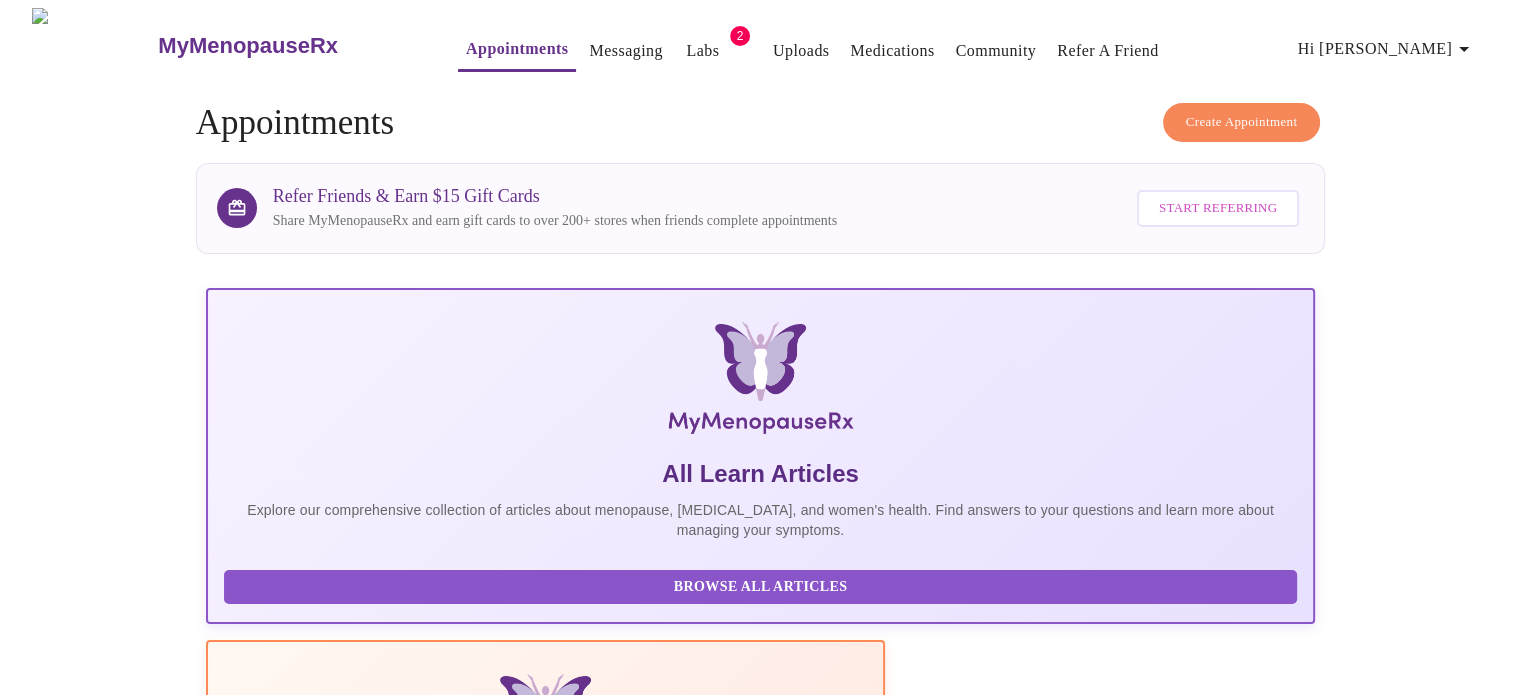 click on "Labs" at bounding box center (702, 51) 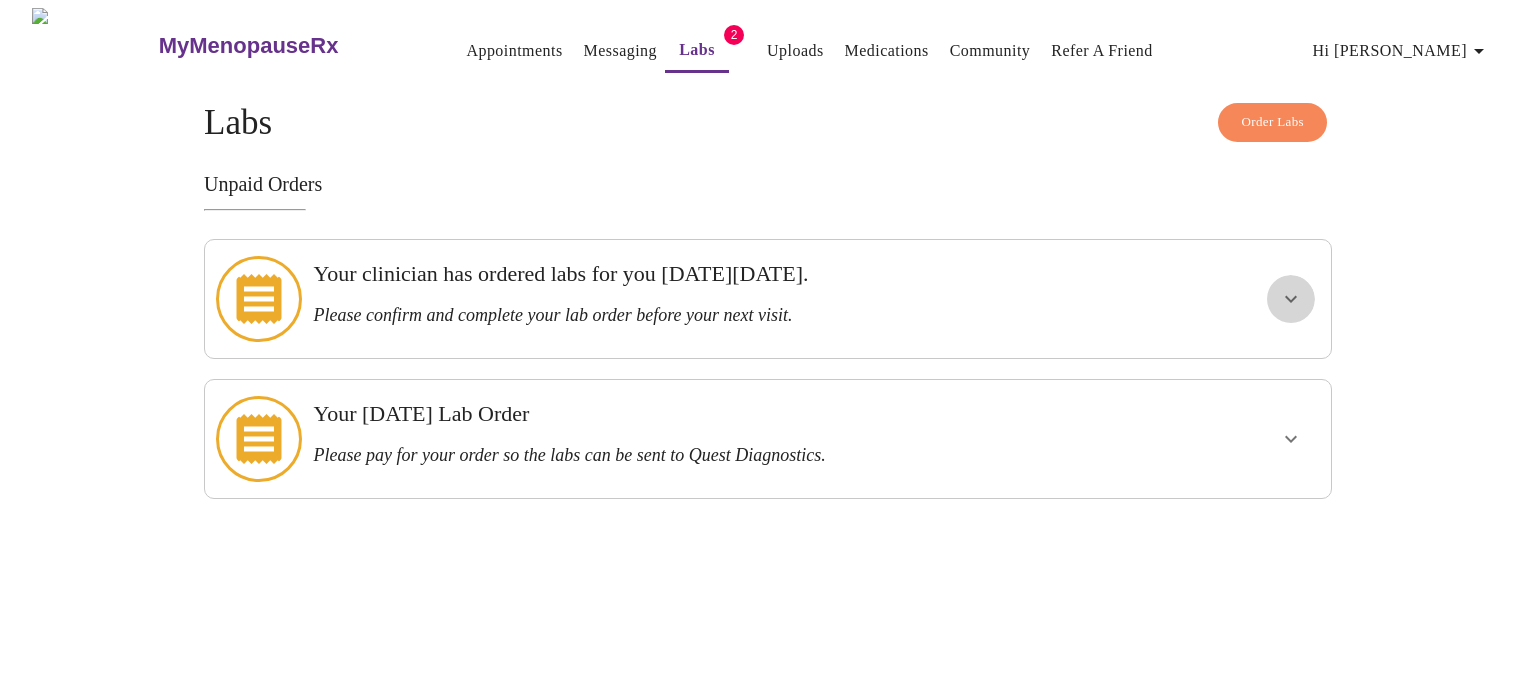 click at bounding box center (1291, 299) 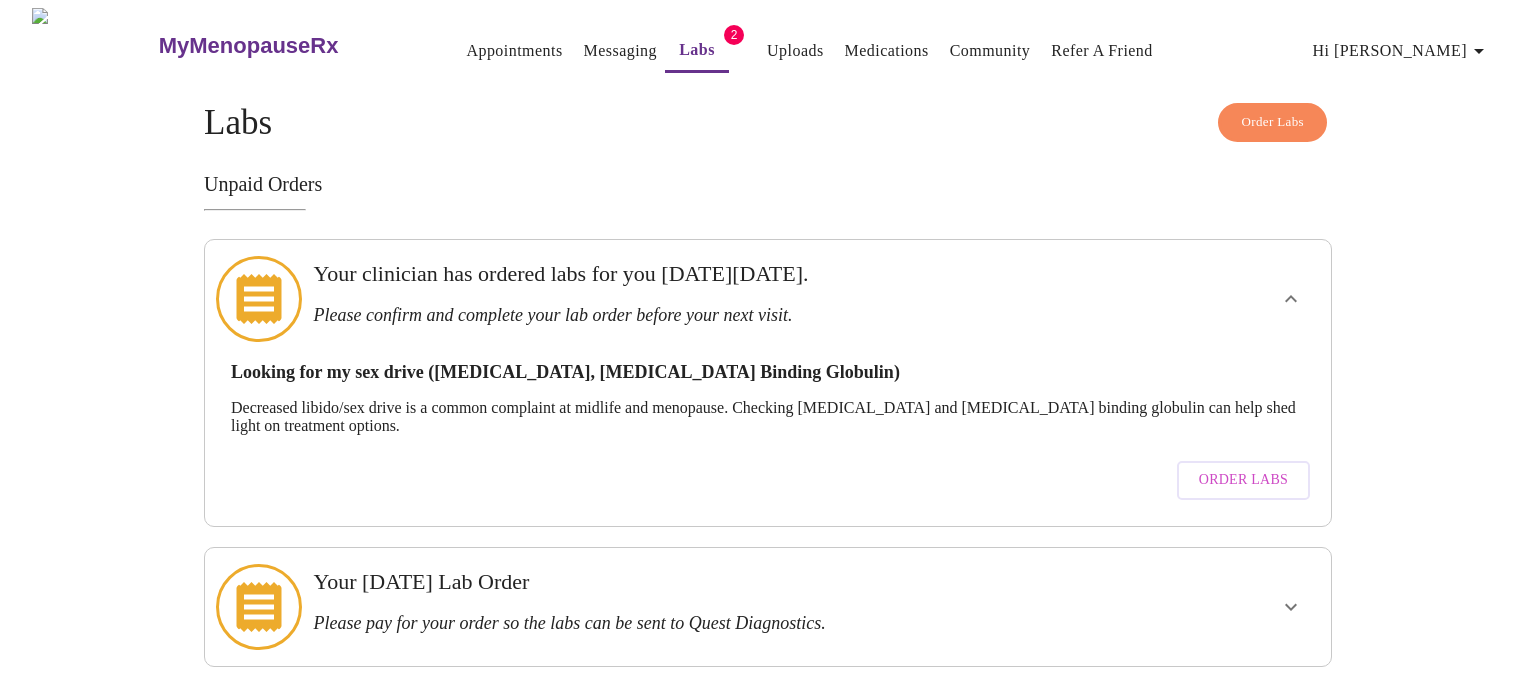 click on "Order Labs" at bounding box center (1243, 480) 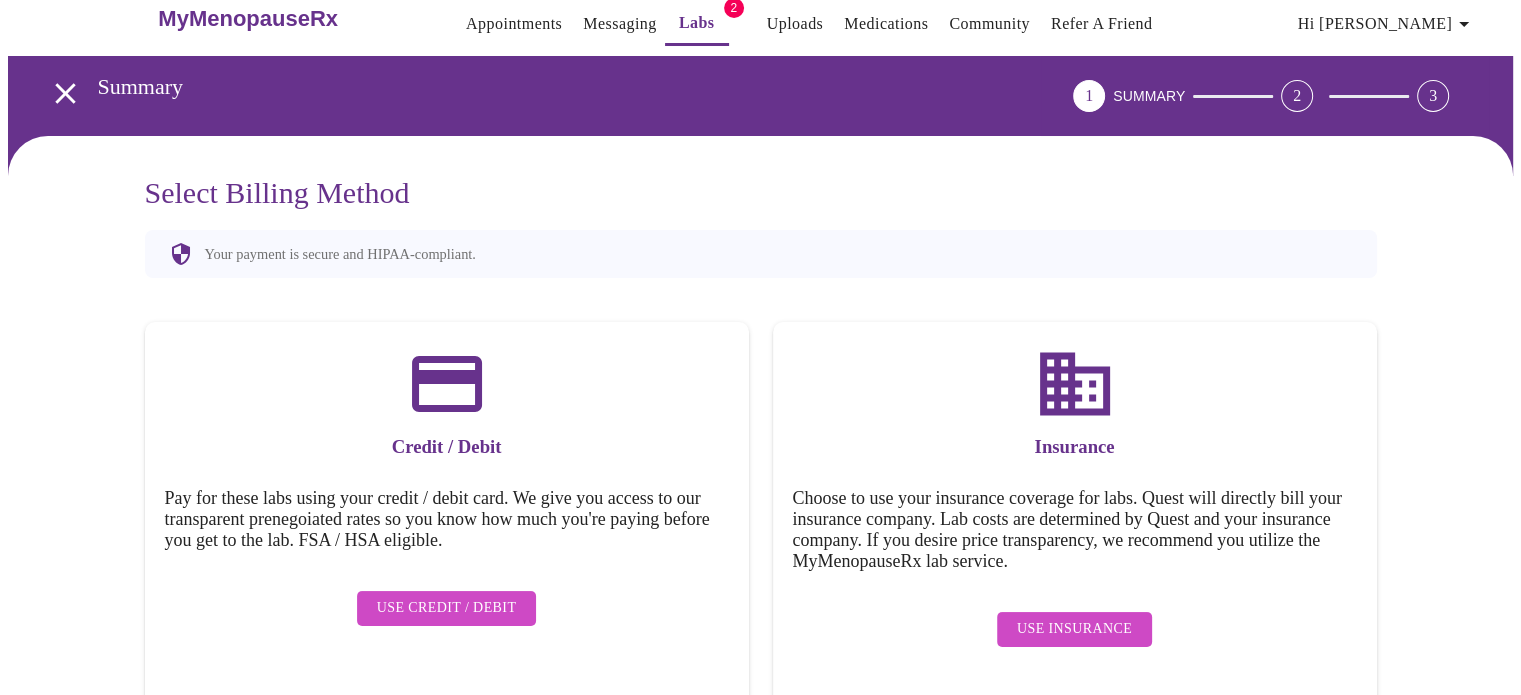 scroll, scrollTop: 36, scrollLeft: 0, axis: vertical 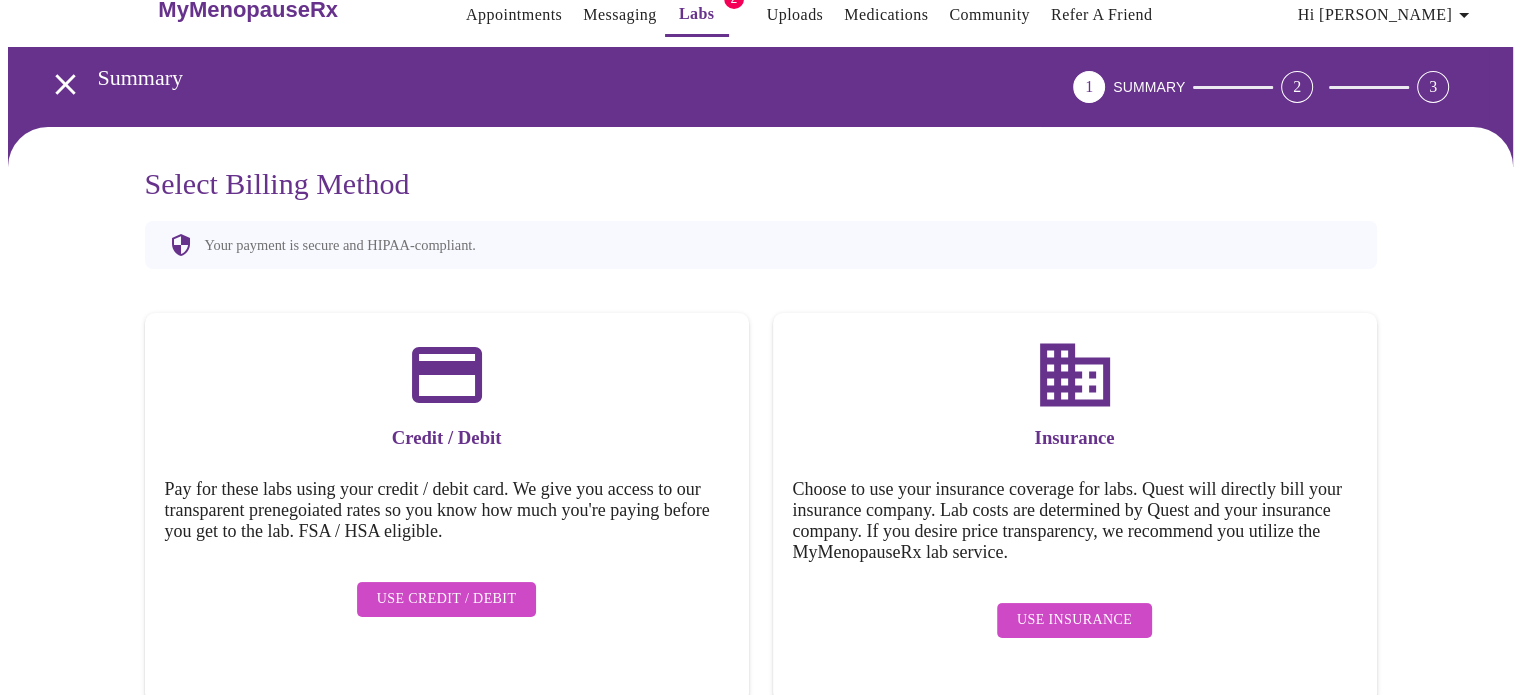 click on "Summary" at bounding box center (530, 78) 